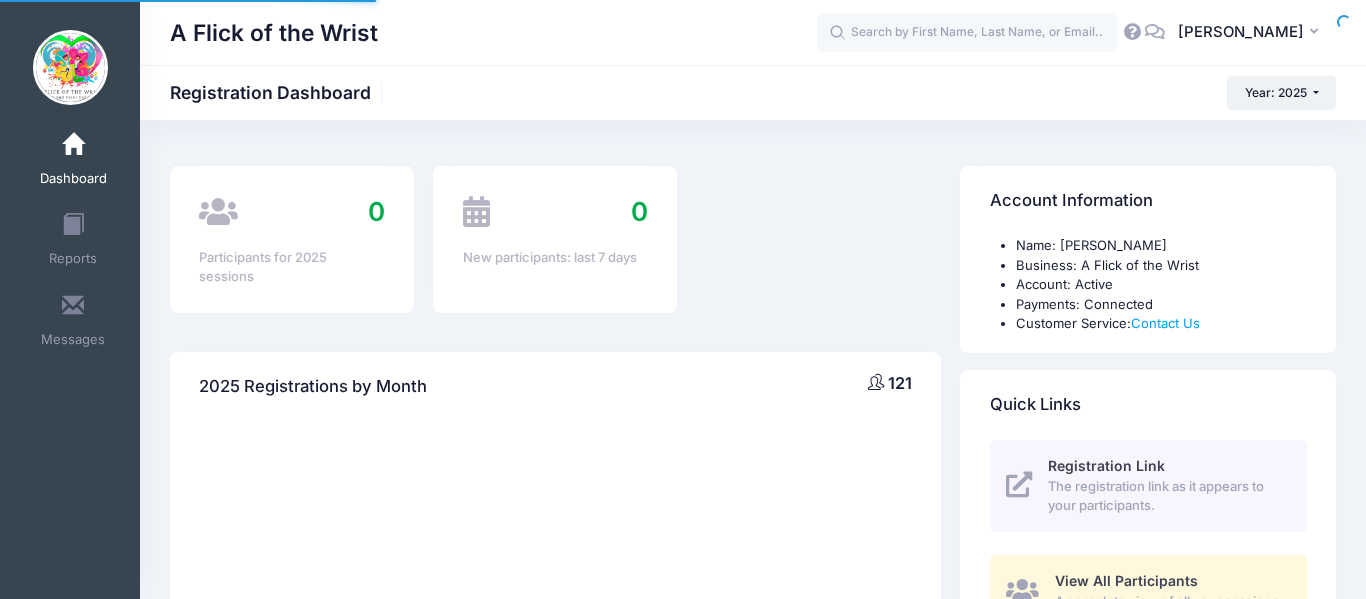 scroll, scrollTop: 0, scrollLeft: 0, axis: both 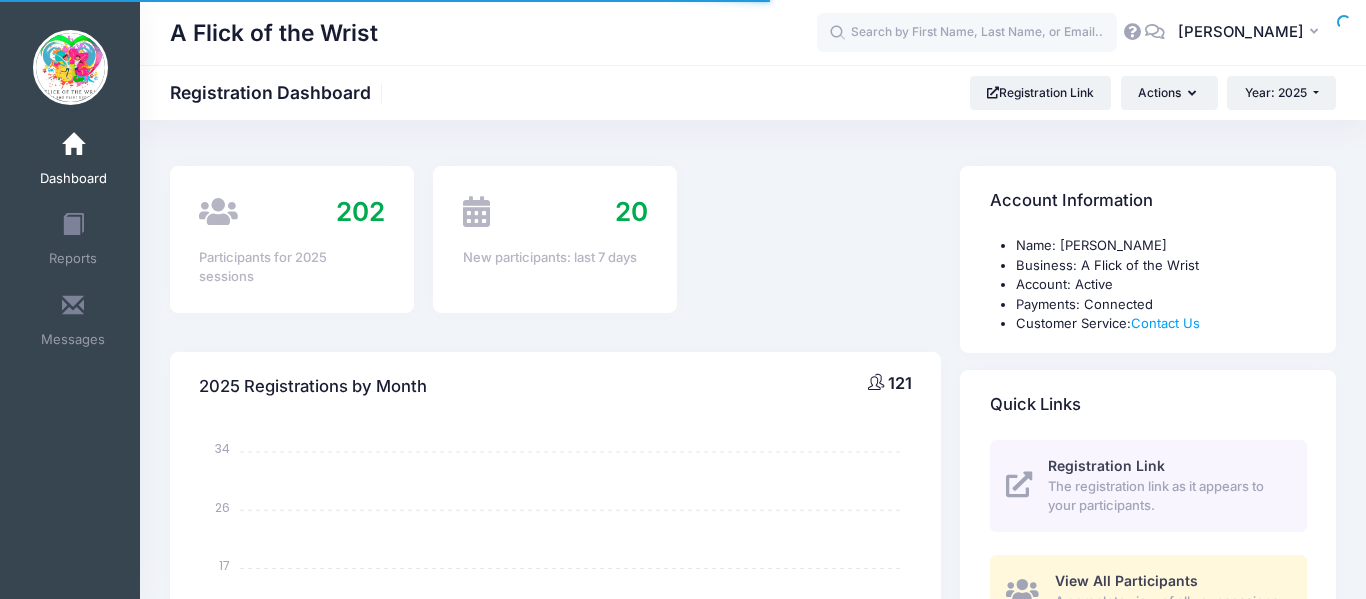 click at bounding box center [0, 0] 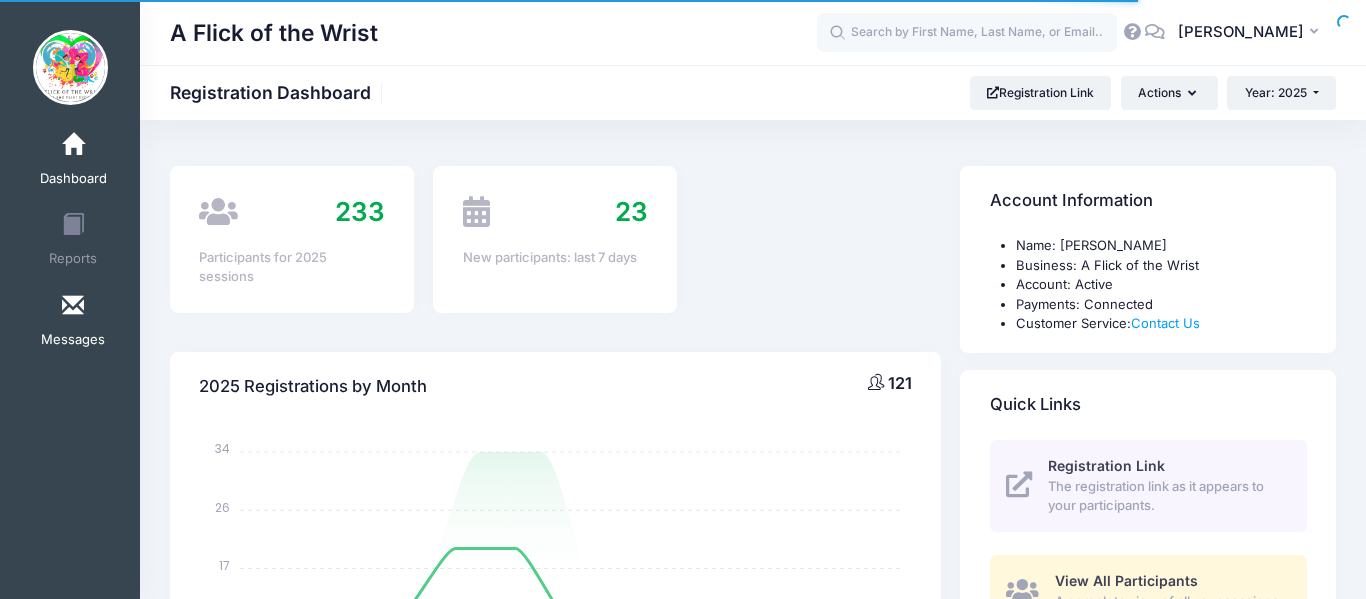 scroll, scrollTop: 0, scrollLeft: 0, axis: both 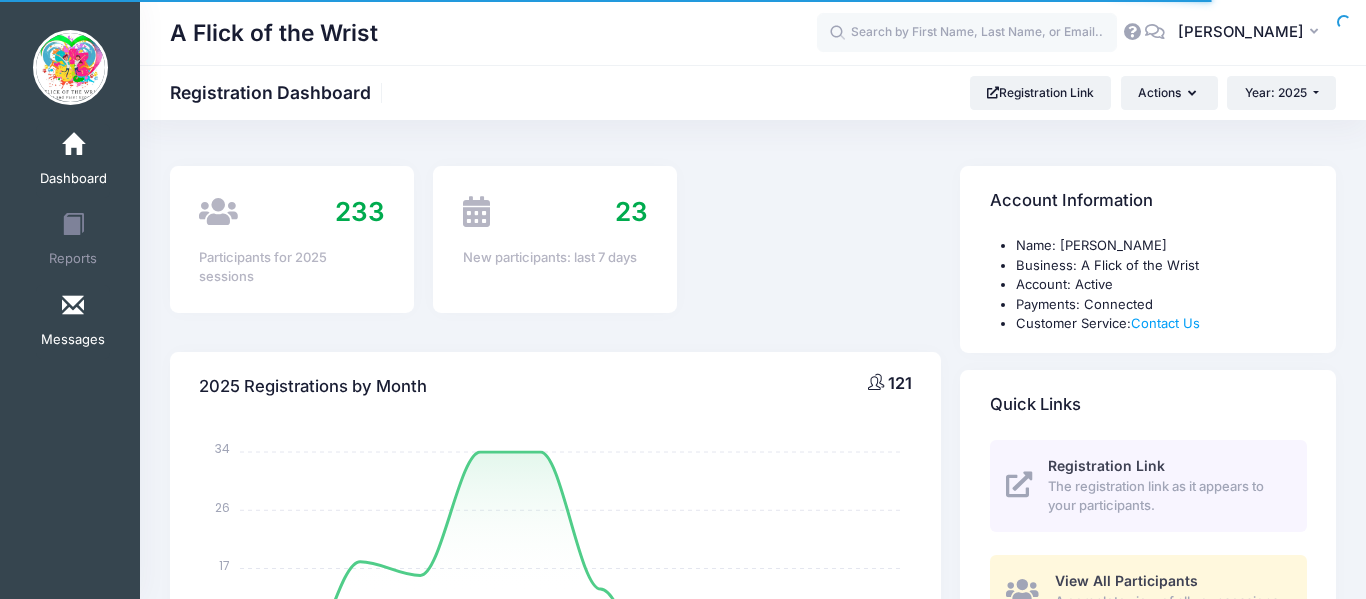 click on "Messages" at bounding box center [73, 322] 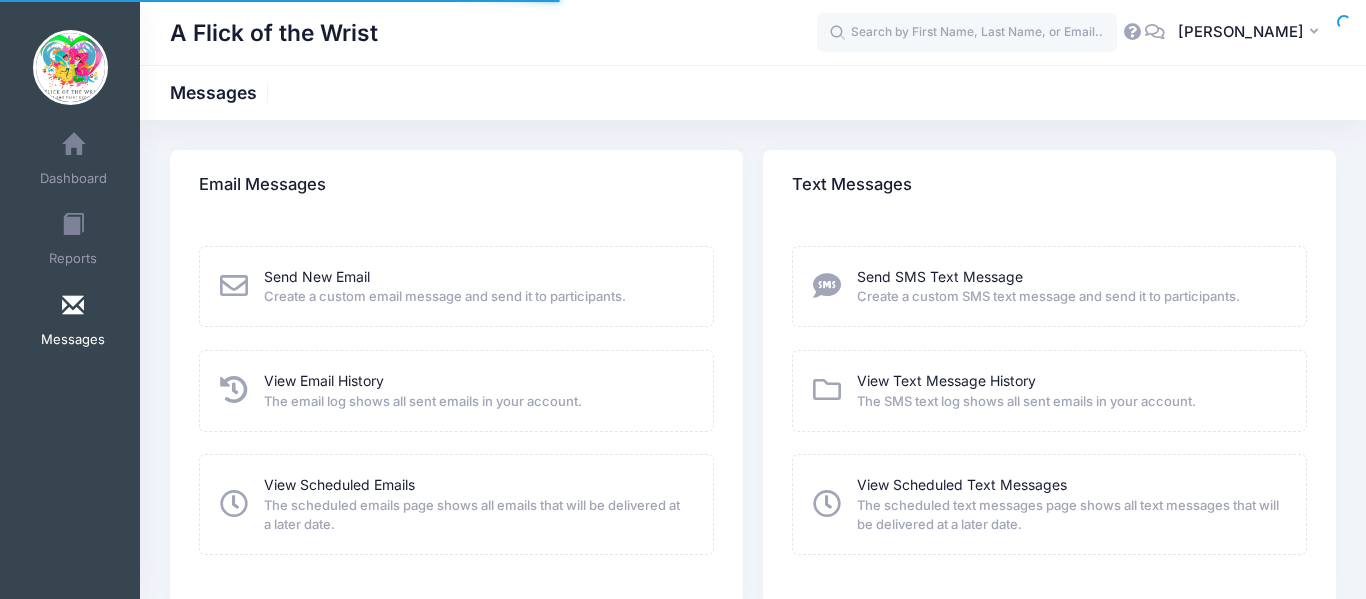 scroll, scrollTop: 0, scrollLeft: 0, axis: both 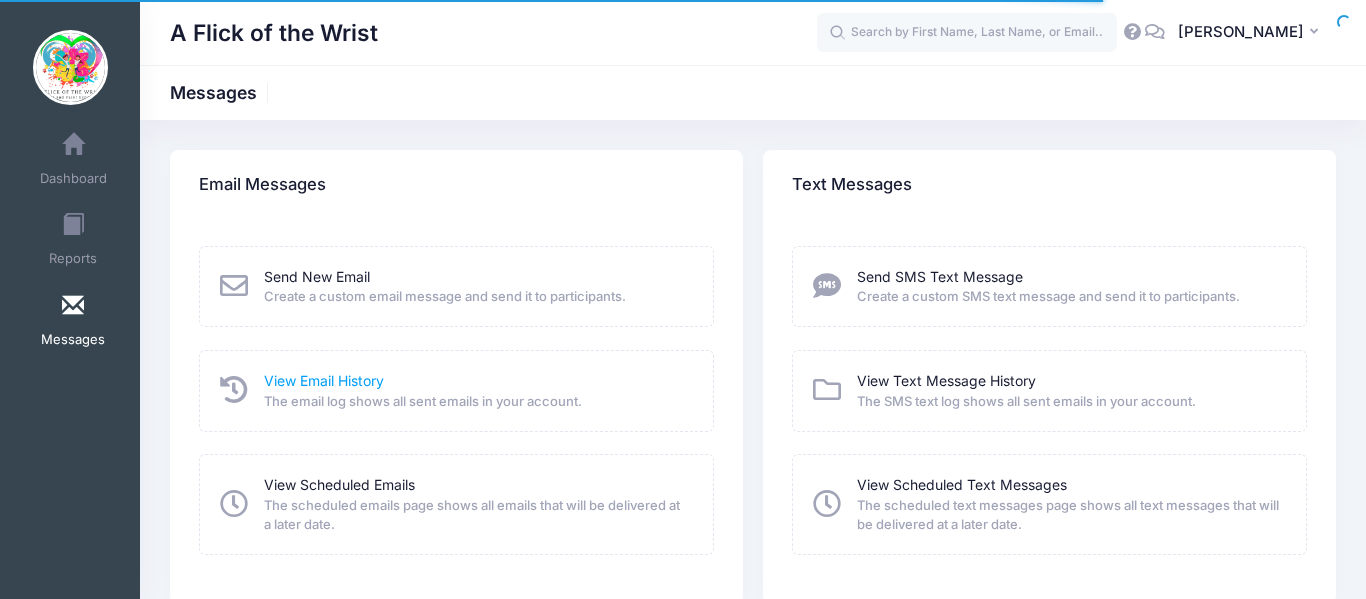 click on "View Email History" at bounding box center (324, 380) 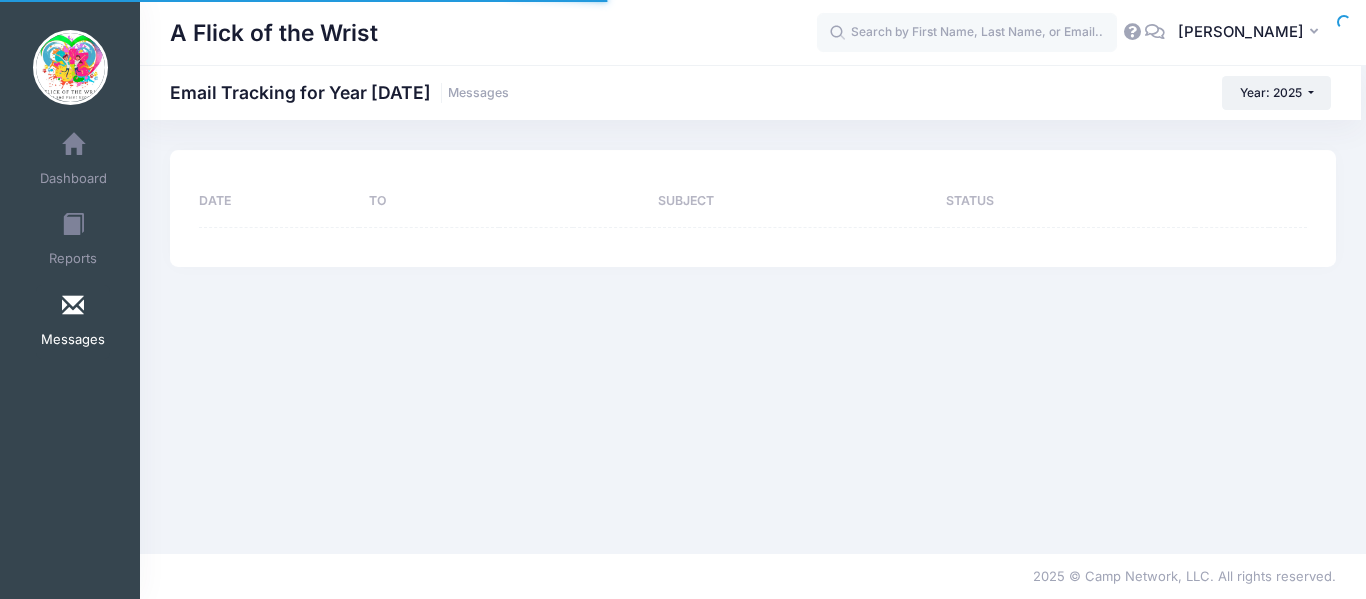 scroll, scrollTop: 0, scrollLeft: 0, axis: both 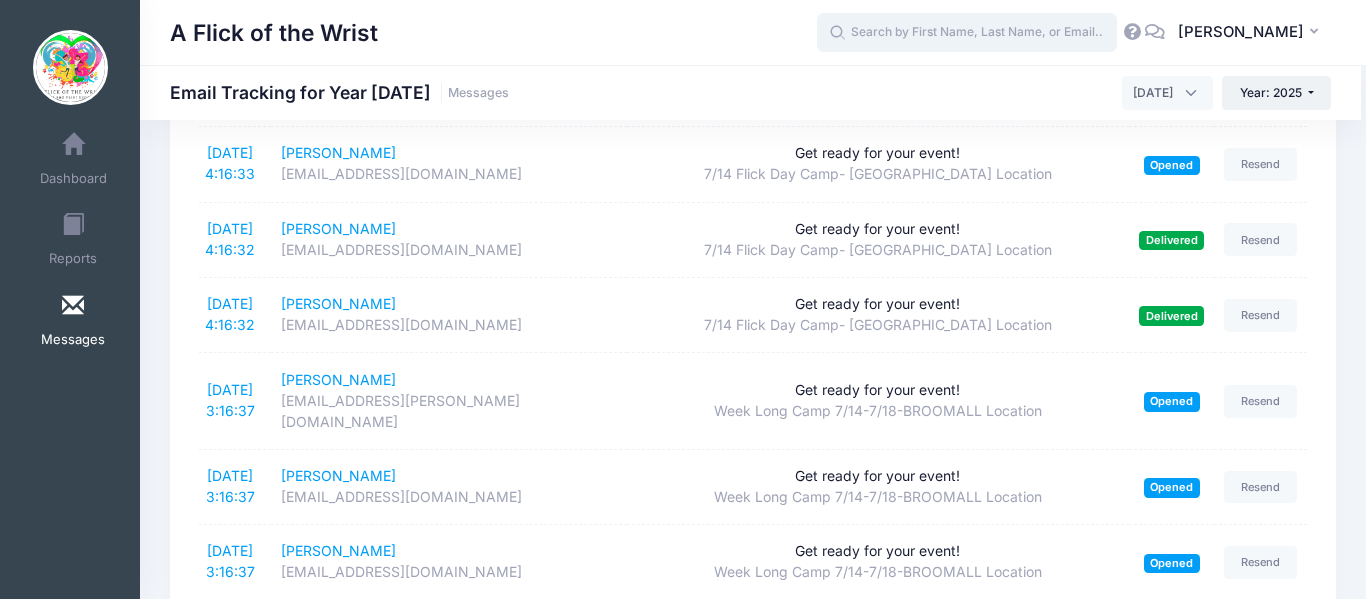 click at bounding box center [967, 33] 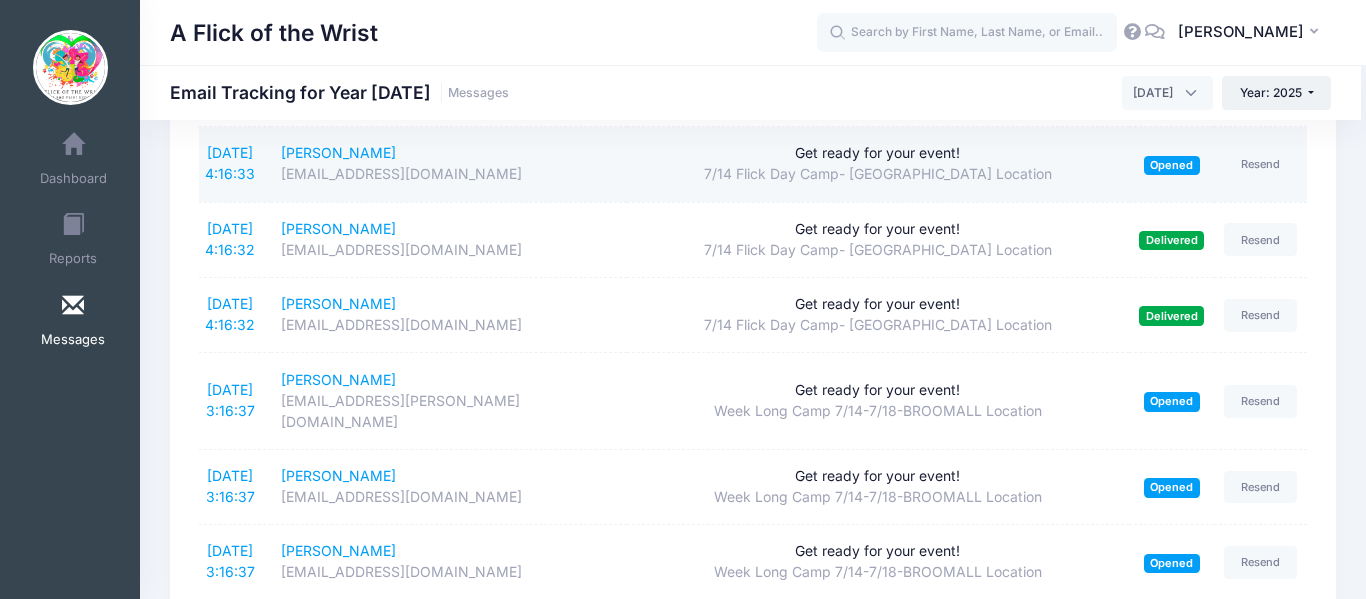 click on "Get ready for your event!" at bounding box center (877, 153) 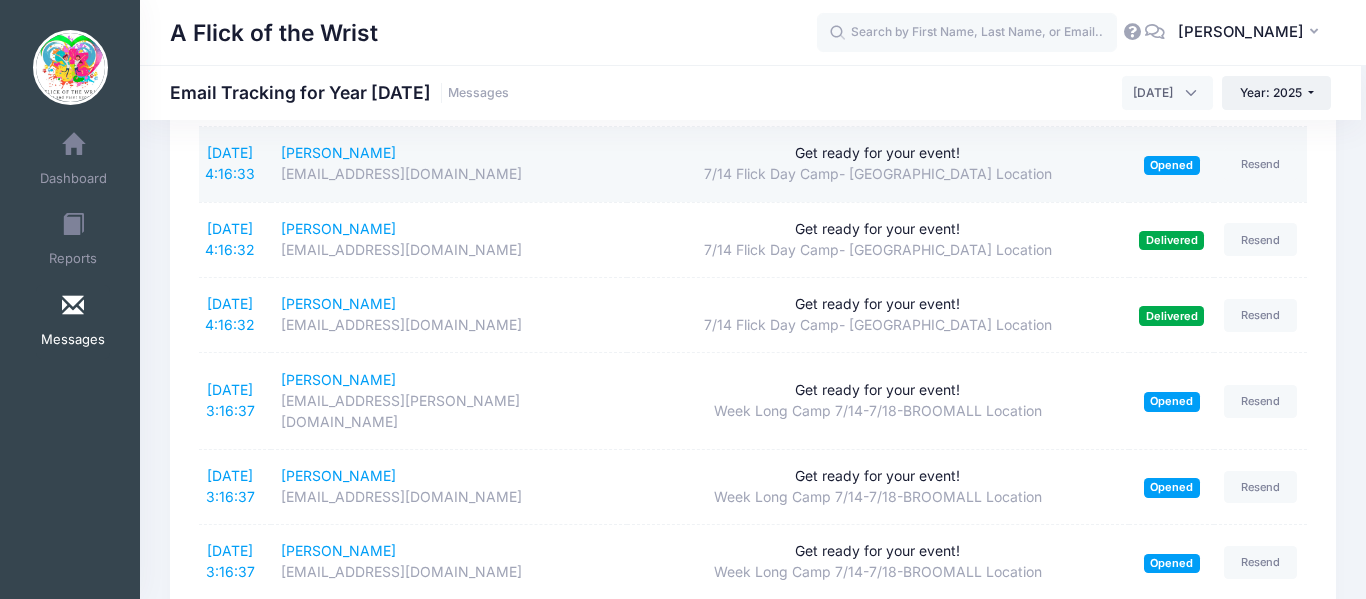 click on "Opened" at bounding box center [1172, 165] 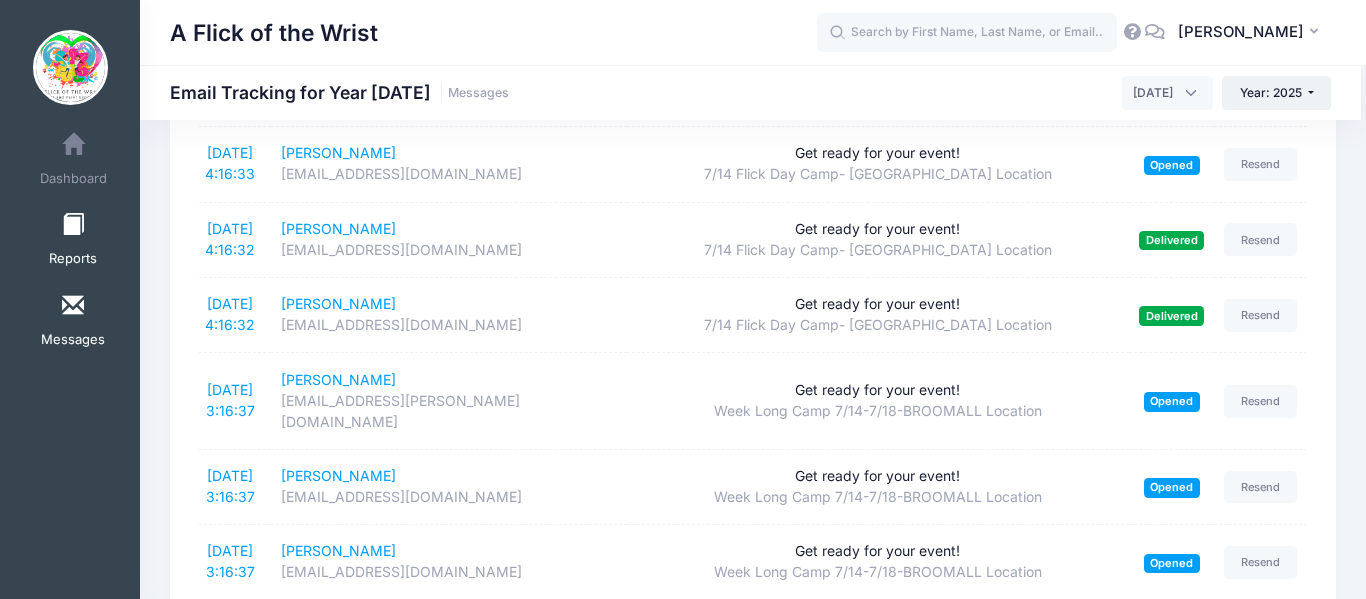 click on "Reports" at bounding box center [73, 242] 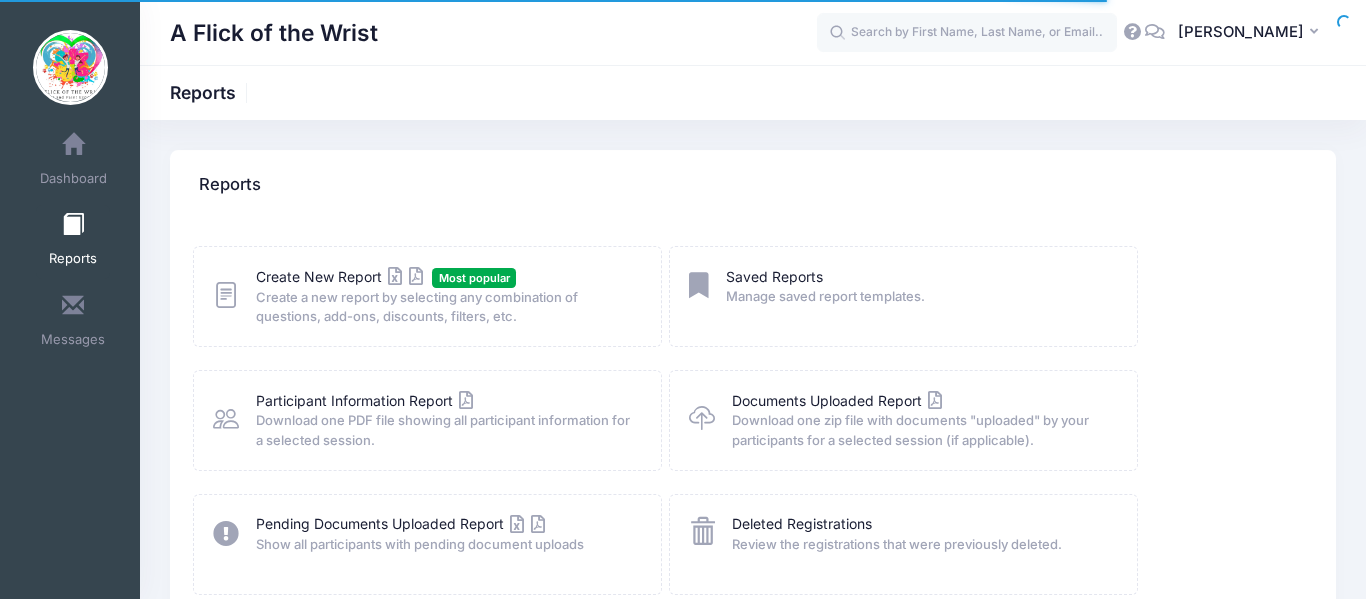 scroll, scrollTop: 0, scrollLeft: 0, axis: both 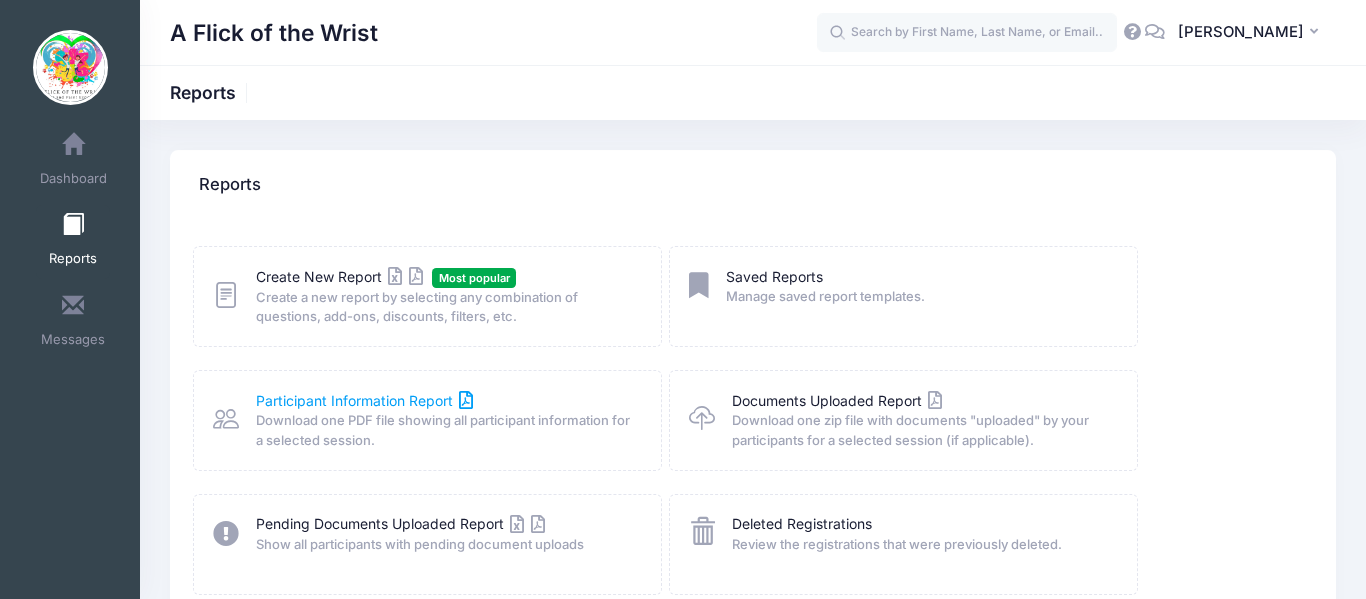 click on "Participant Information Report" at bounding box center (365, 400) 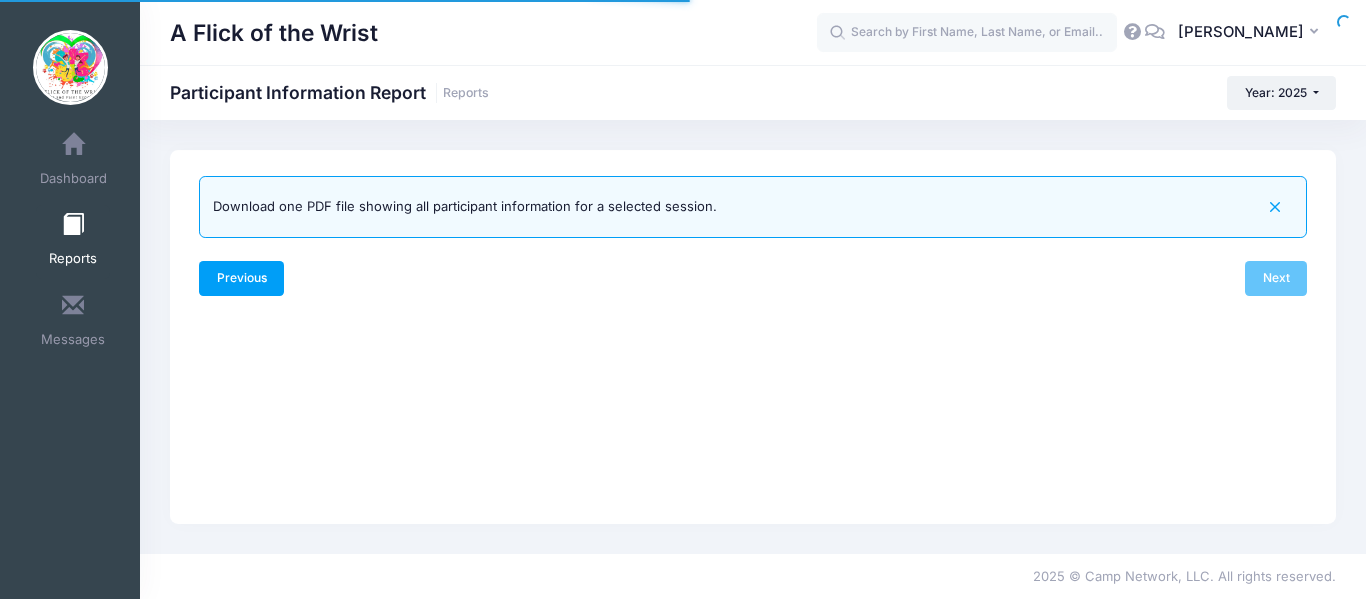 scroll, scrollTop: 0, scrollLeft: 0, axis: both 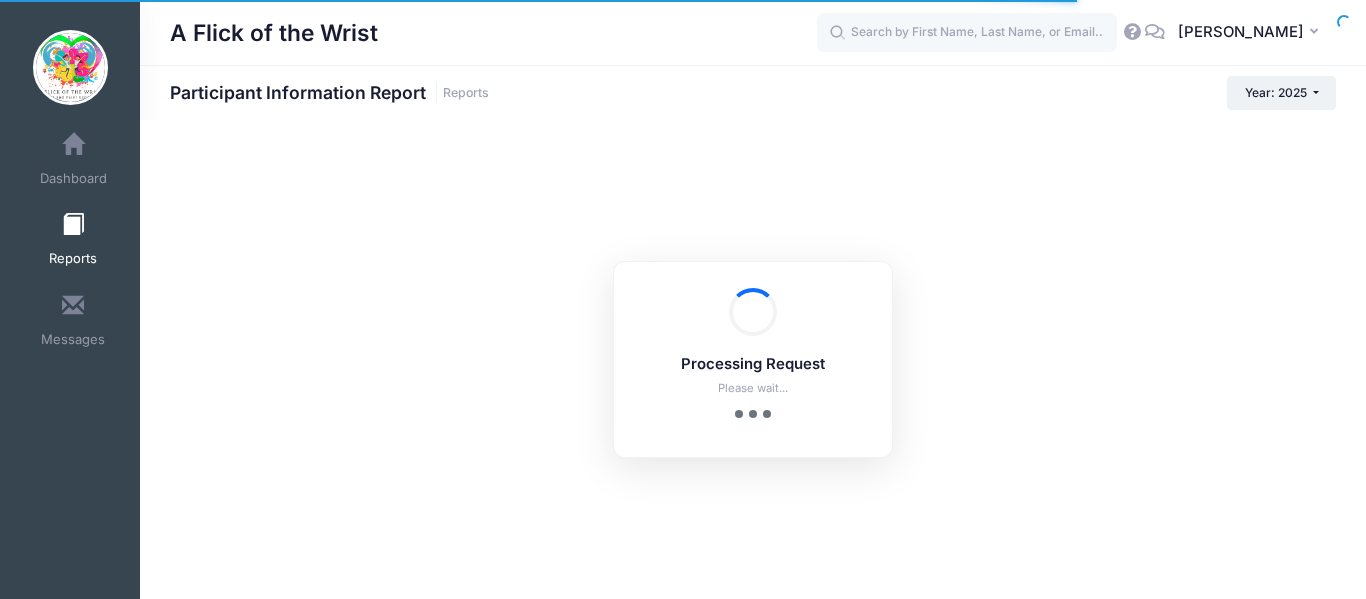 checkbox on "true" 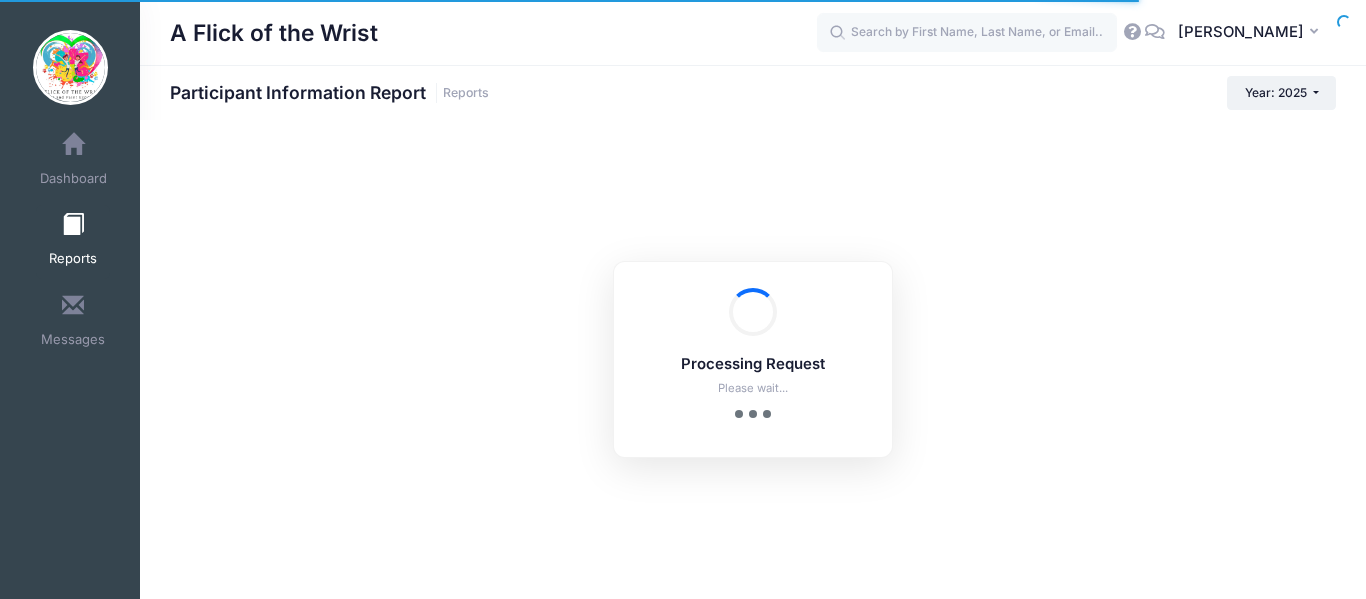 scroll, scrollTop: 0, scrollLeft: 0, axis: both 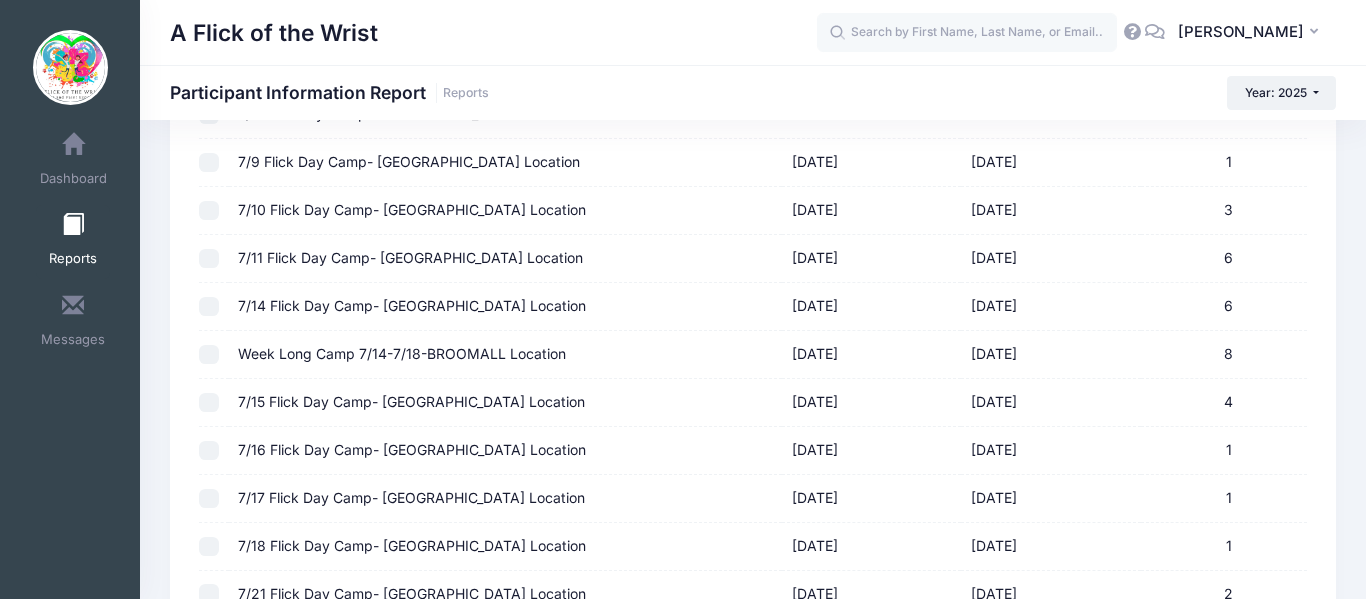 click at bounding box center [209, 355] 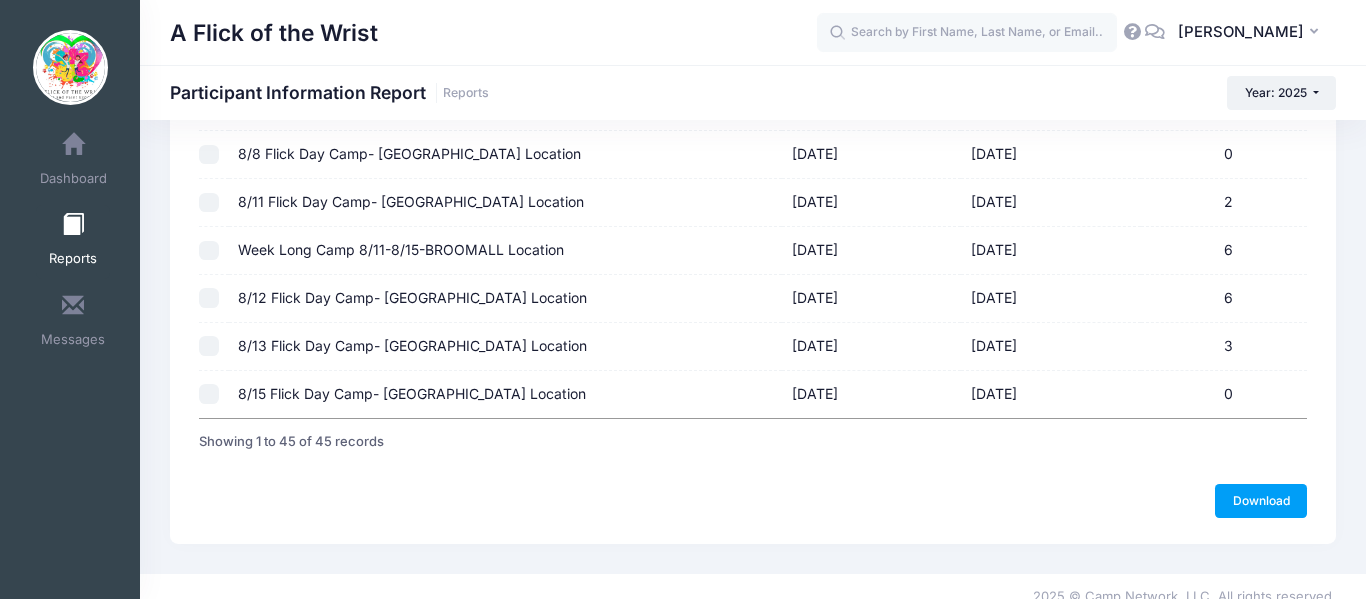scroll, scrollTop: 2123, scrollLeft: 0, axis: vertical 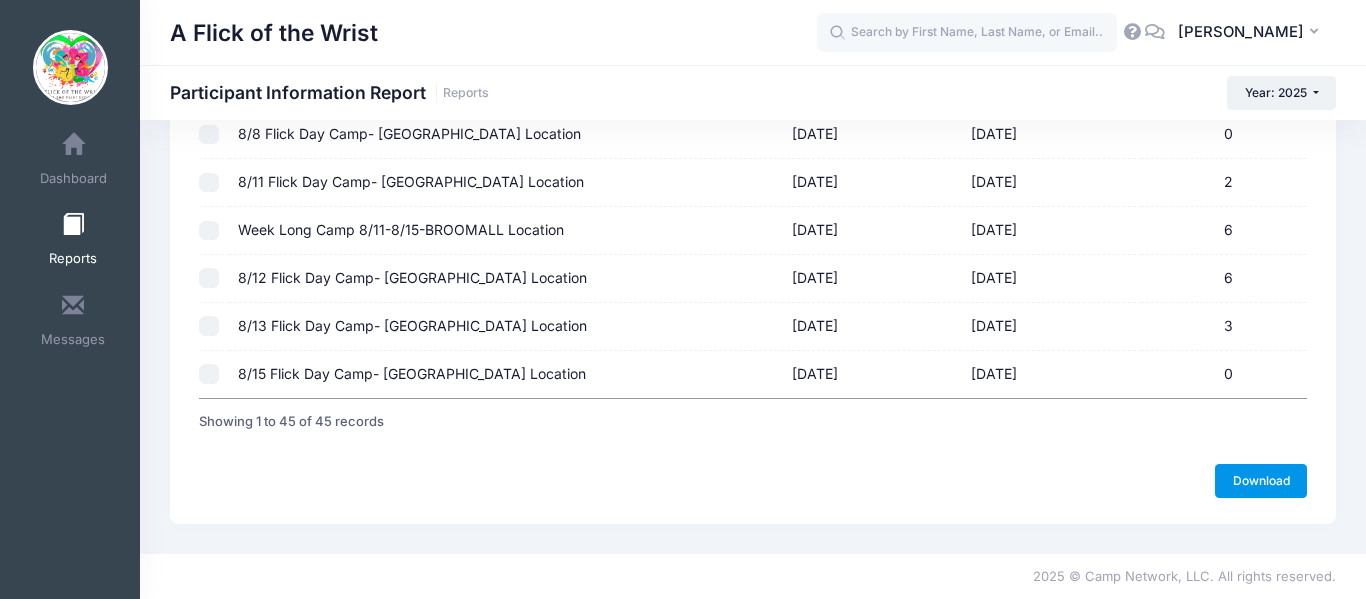 click on "Download" at bounding box center [1261, 481] 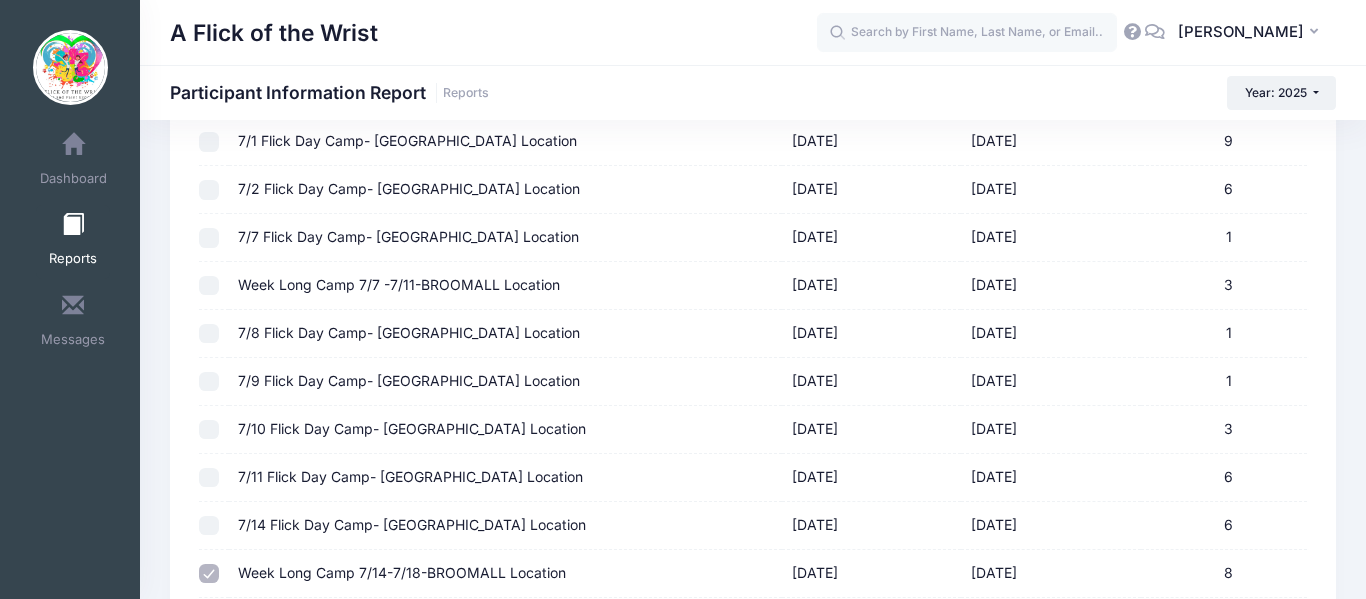 scroll, scrollTop: 563, scrollLeft: 0, axis: vertical 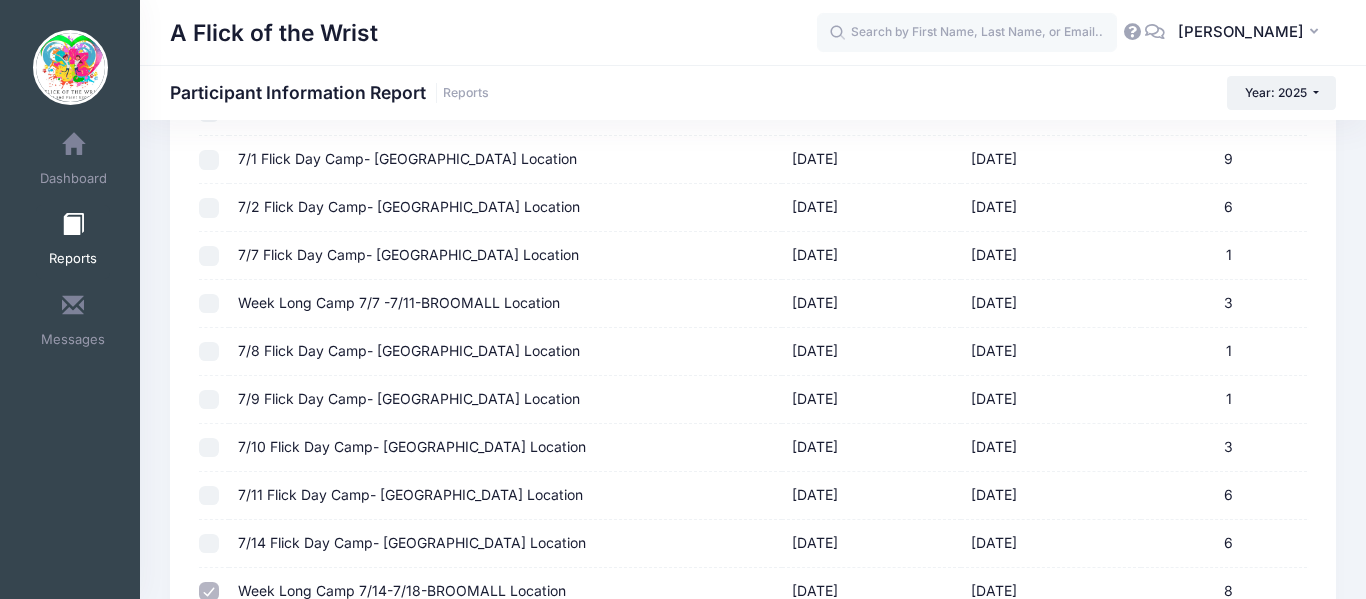 click at bounding box center [209, 544] 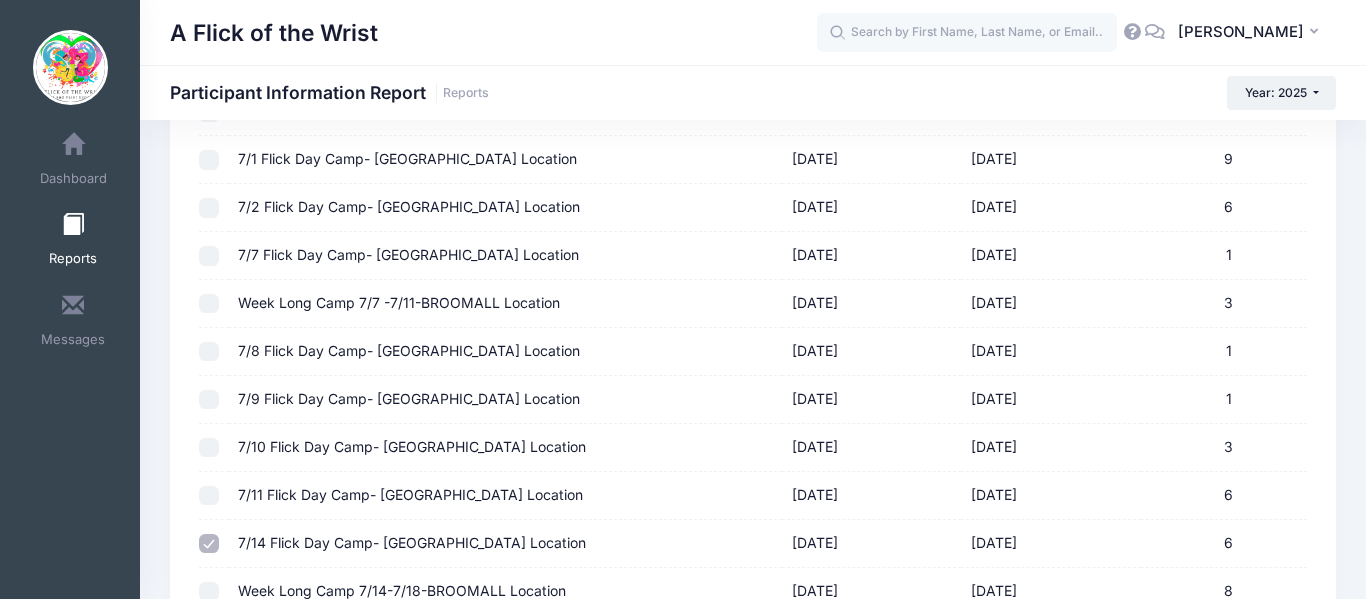 checkbox on "false" 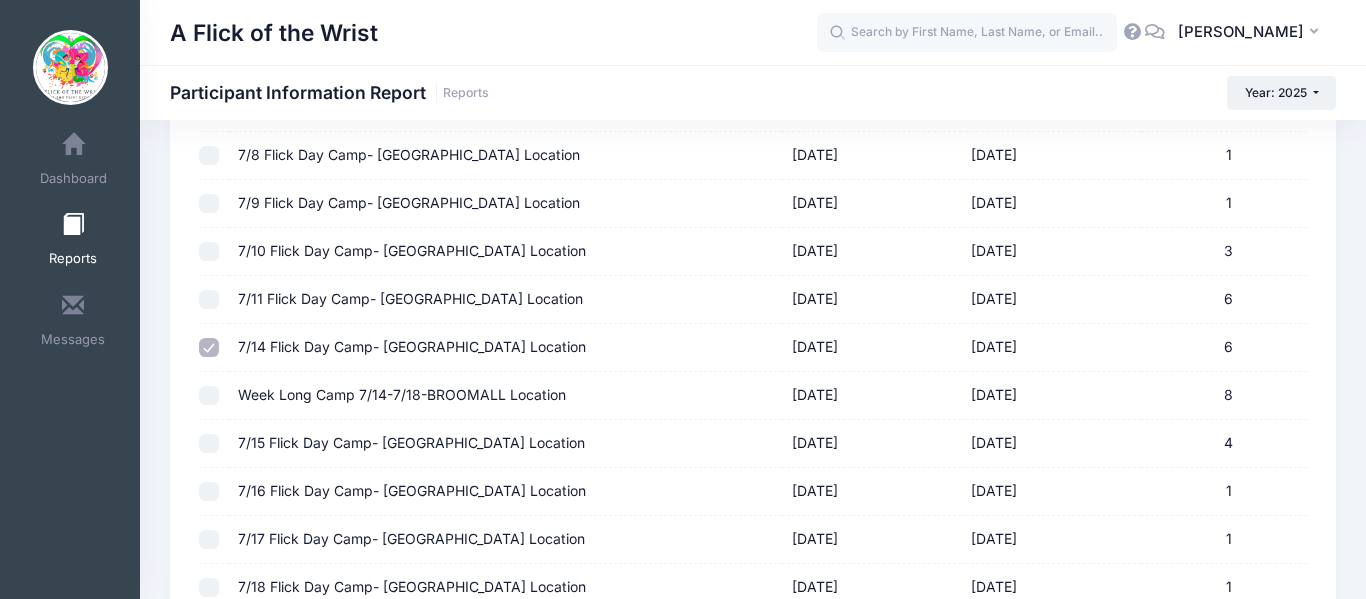 scroll, scrollTop: 763, scrollLeft: 0, axis: vertical 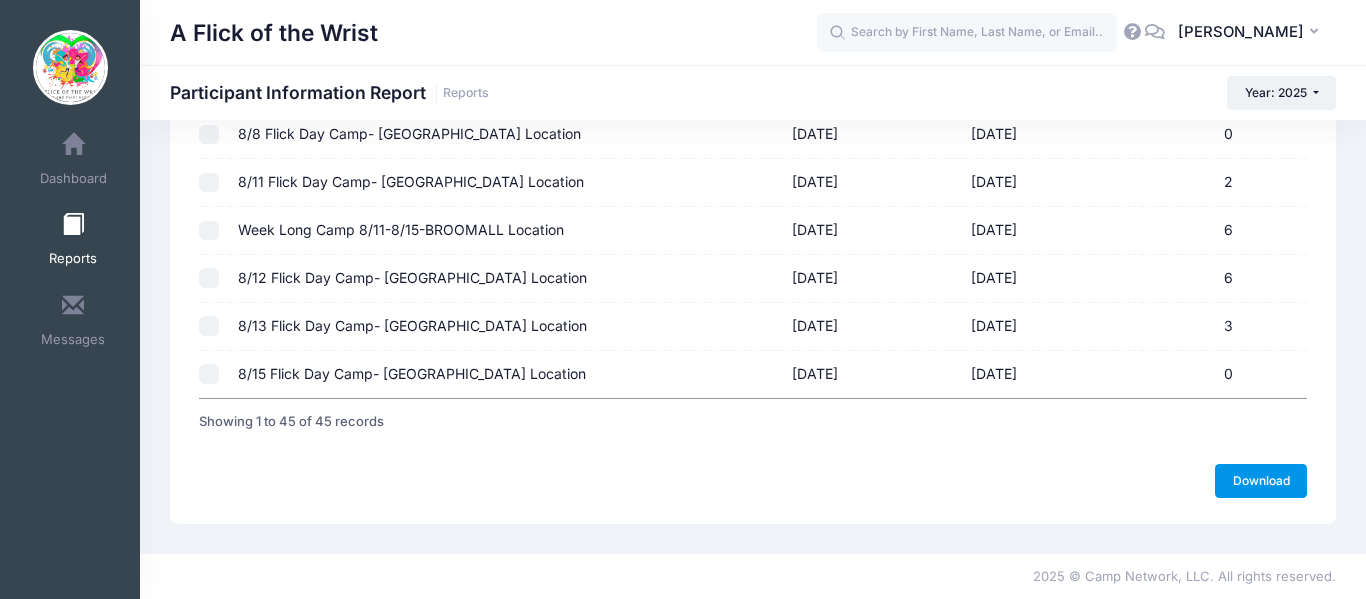 click on "Download" at bounding box center [1261, 481] 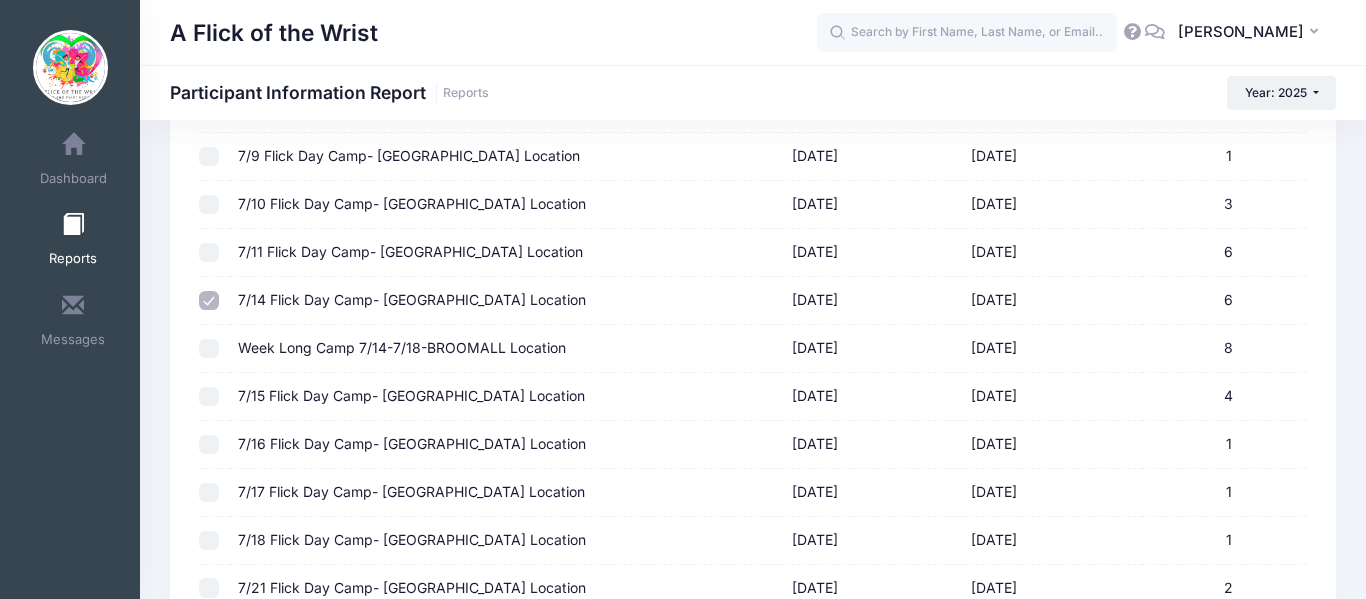 scroll, scrollTop: 803, scrollLeft: 0, axis: vertical 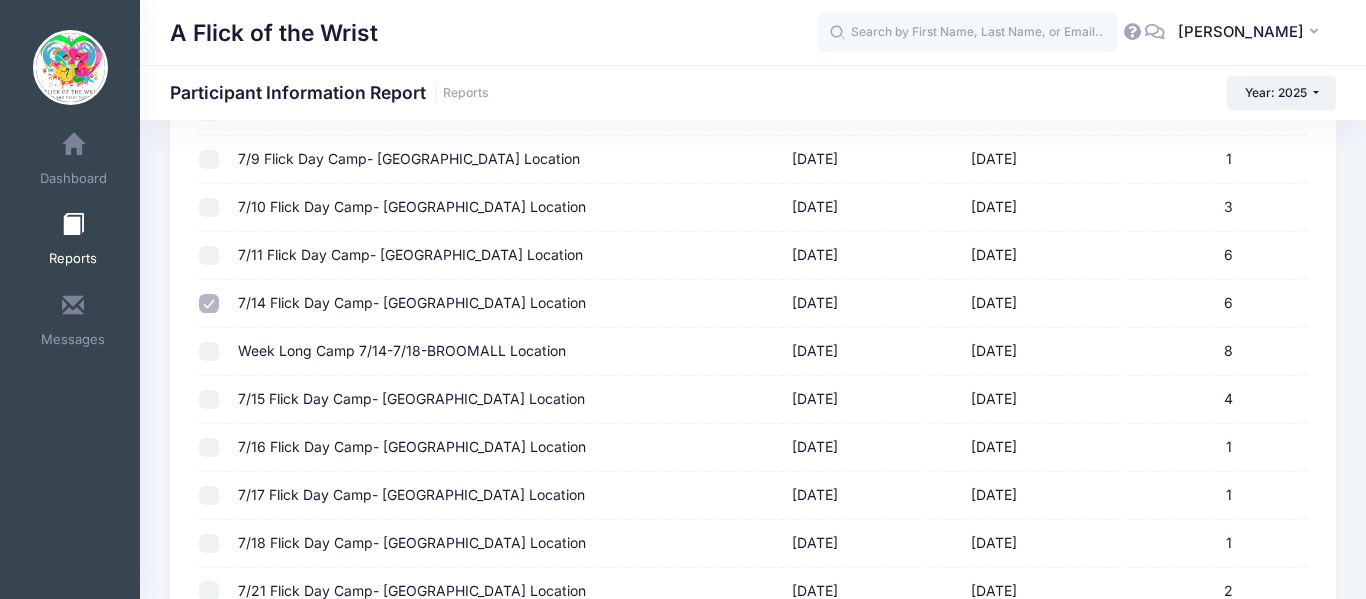 click at bounding box center [209, 208] 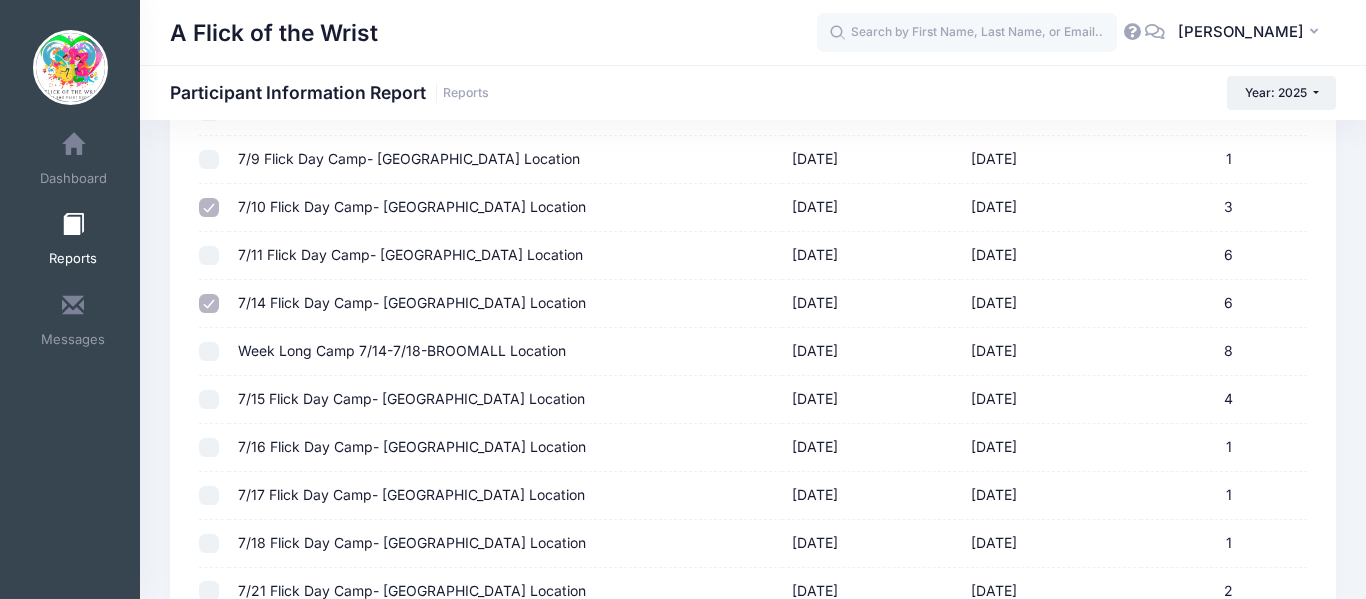 checkbox on "false" 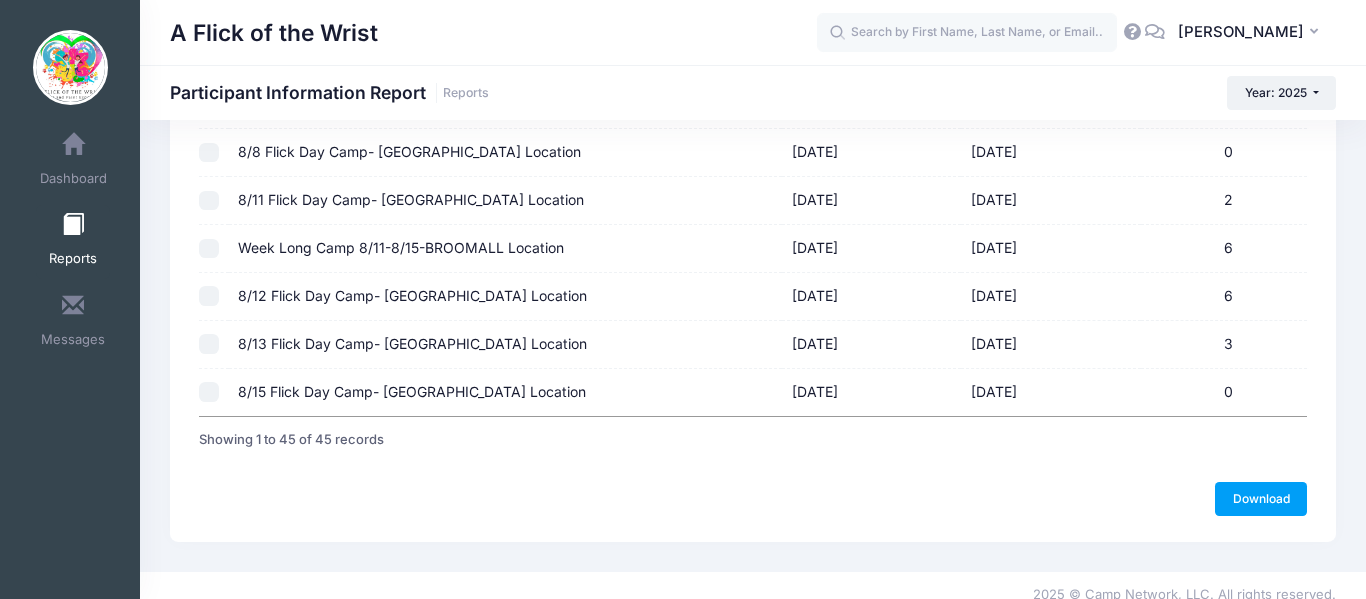 scroll, scrollTop: 2123, scrollLeft: 0, axis: vertical 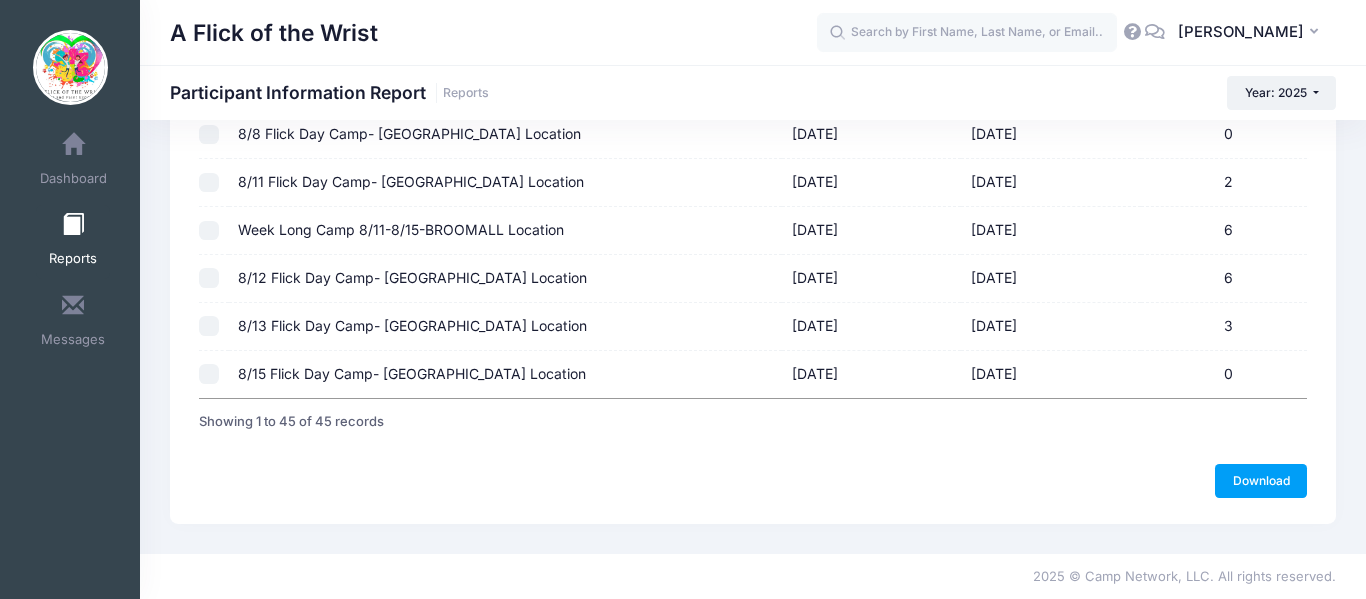 click on "Previous
Next
Download
Step  1 :  Select Report
1  Select Sessions
2 Select Documents
3 Create Report
Select Sessions
Sessions
Session From To Participants
06/23/2025 6 5" at bounding box center (753, -687) 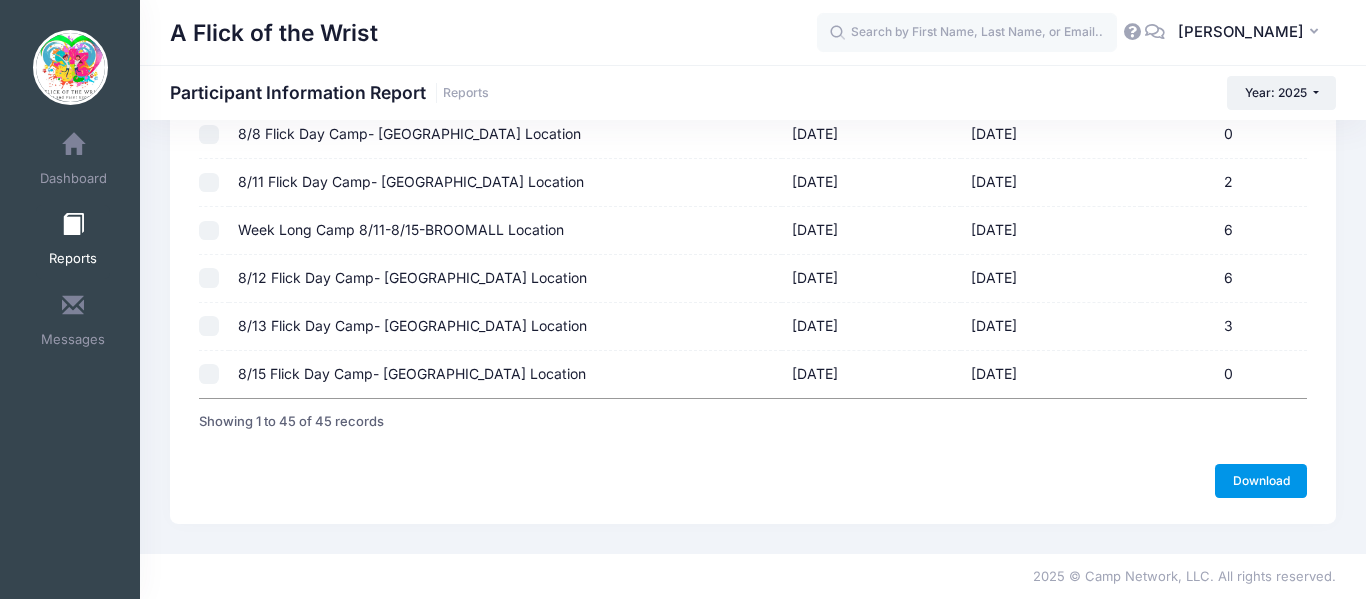 click on "Download" at bounding box center [1261, 481] 